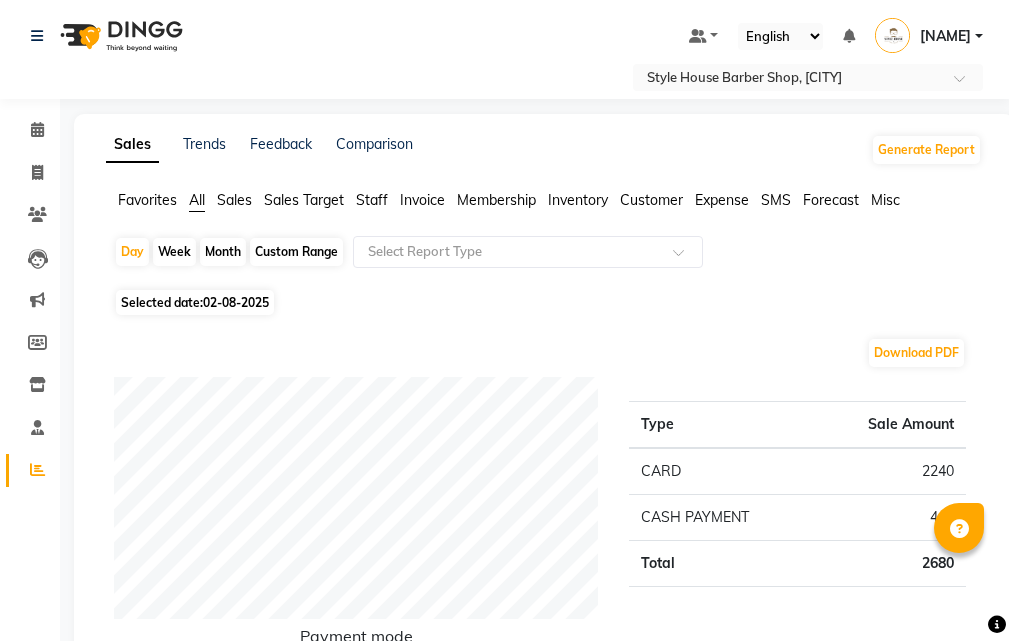 scroll, scrollTop: 700, scrollLeft: 0, axis: vertical 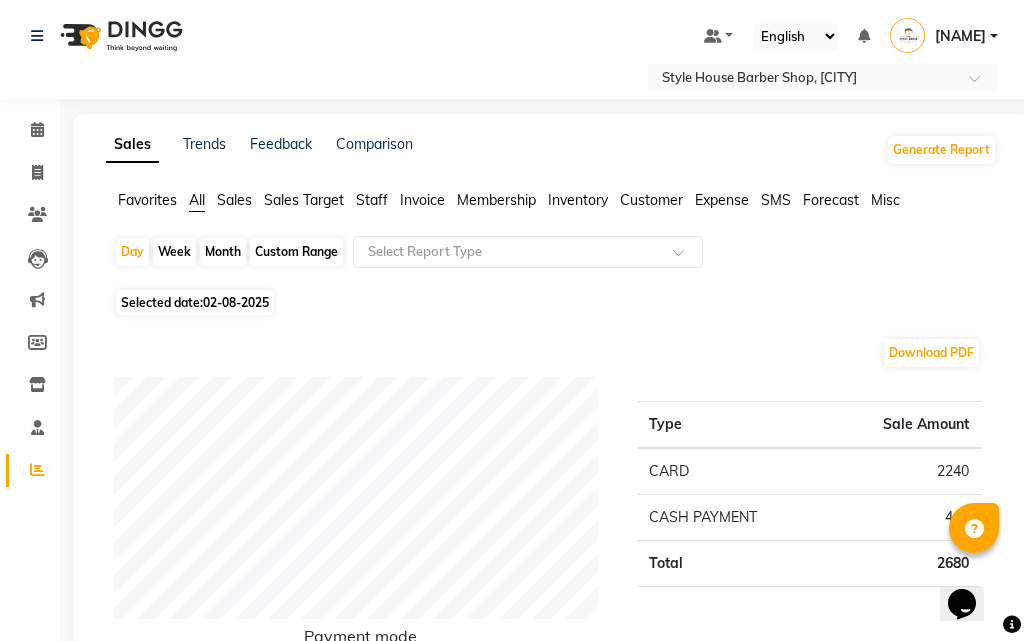 select on "service" 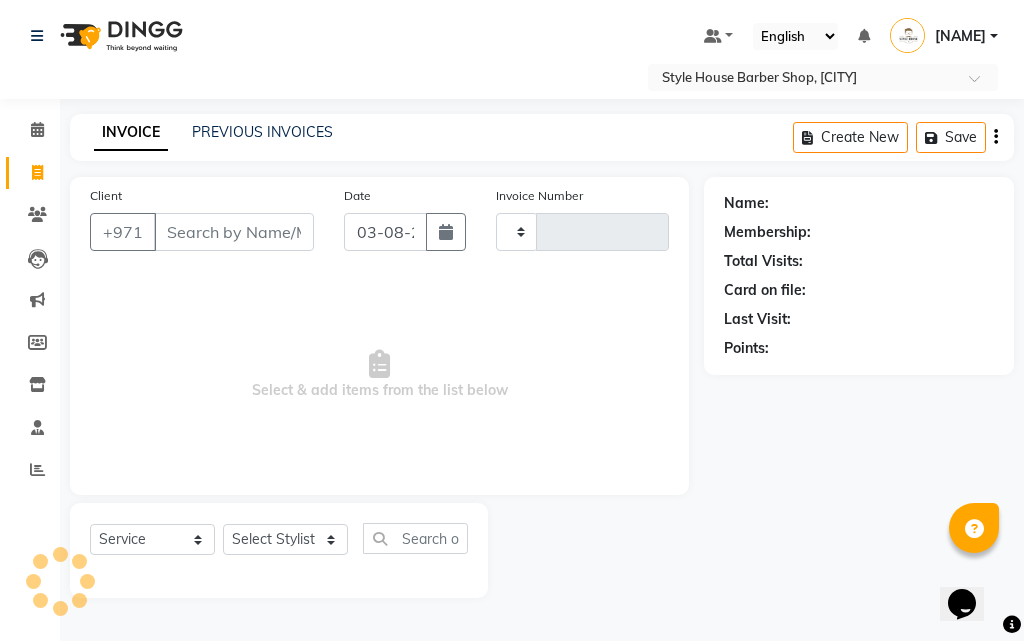 type on "0241" 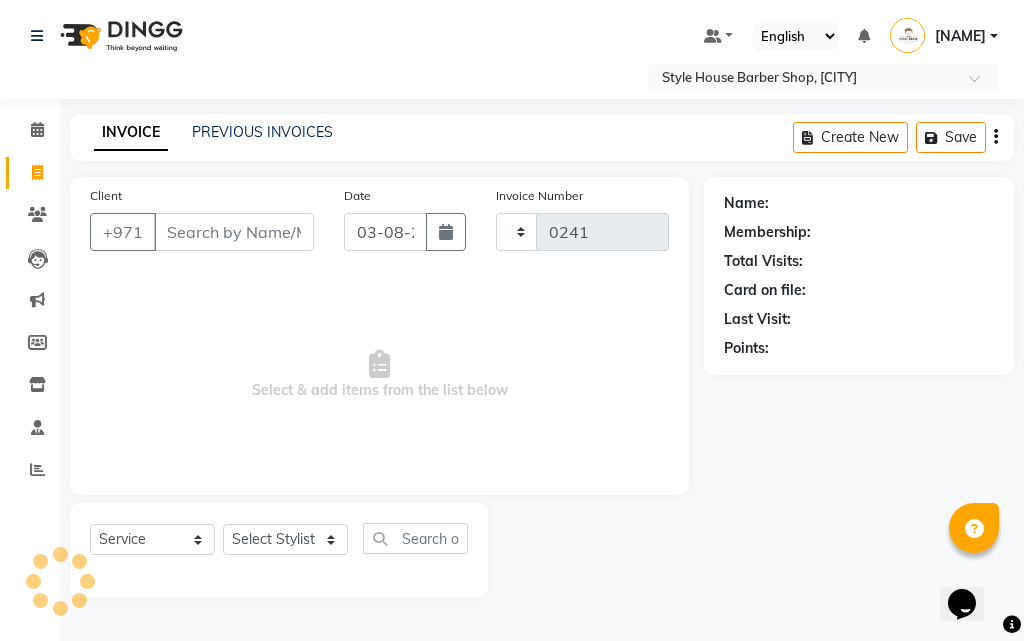 select on "8421" 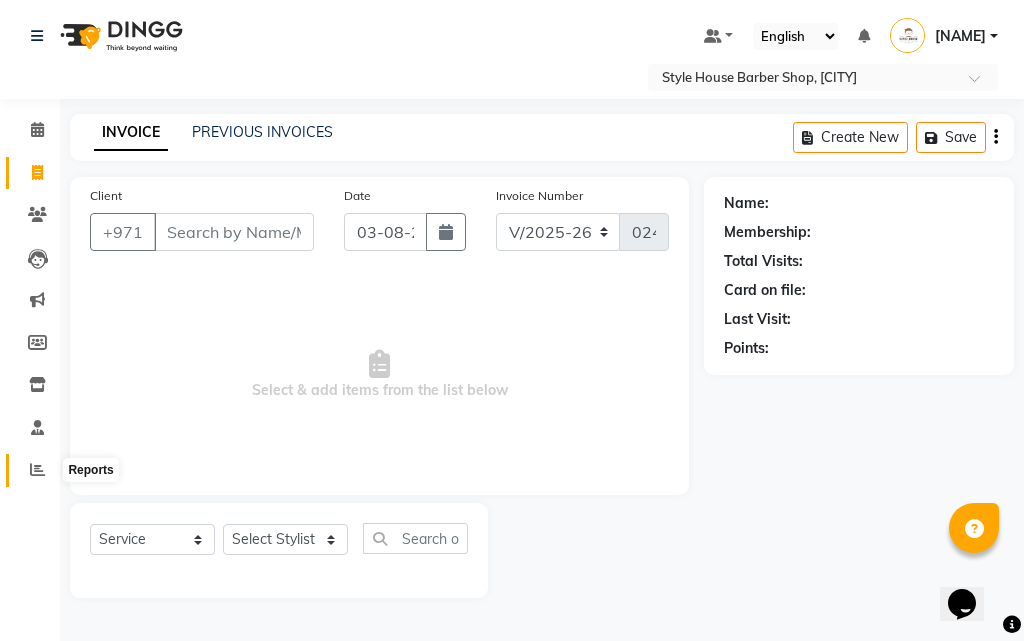 click 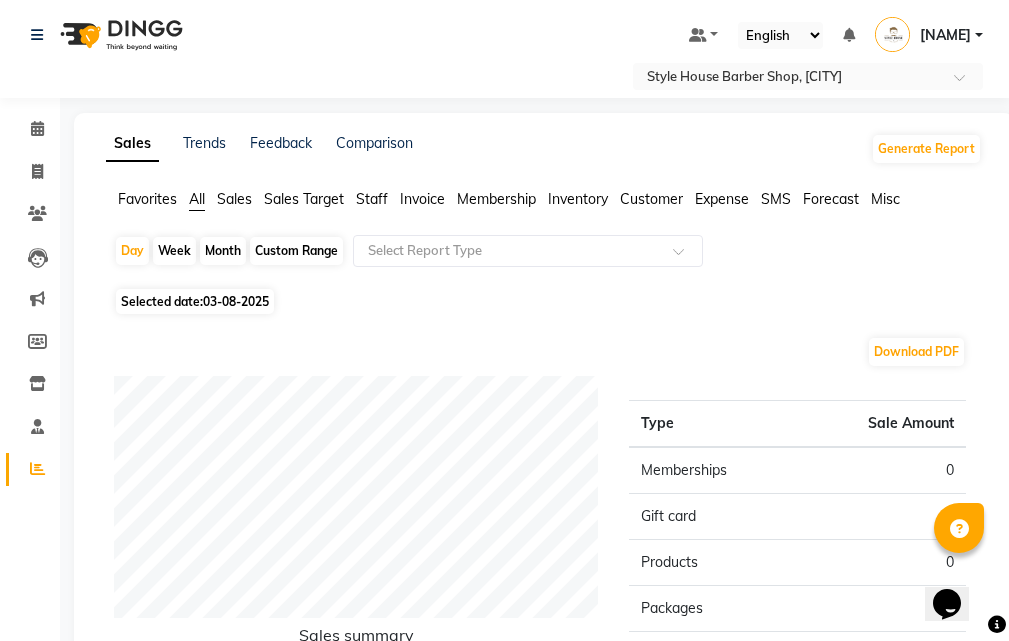 scroll, scrollTop: 0, scrollLeft: 0, axis: both 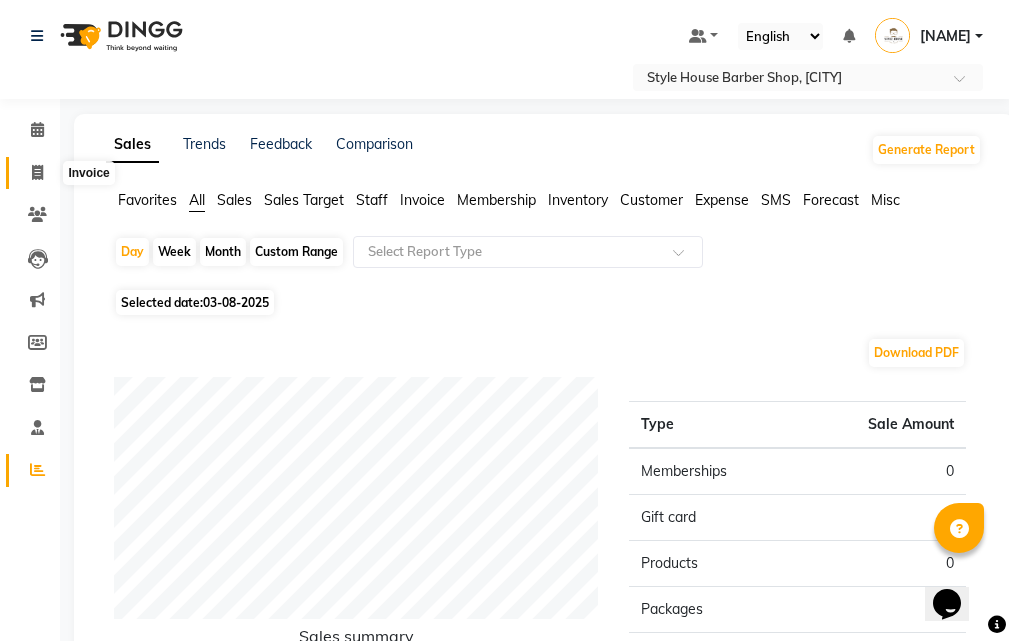 click 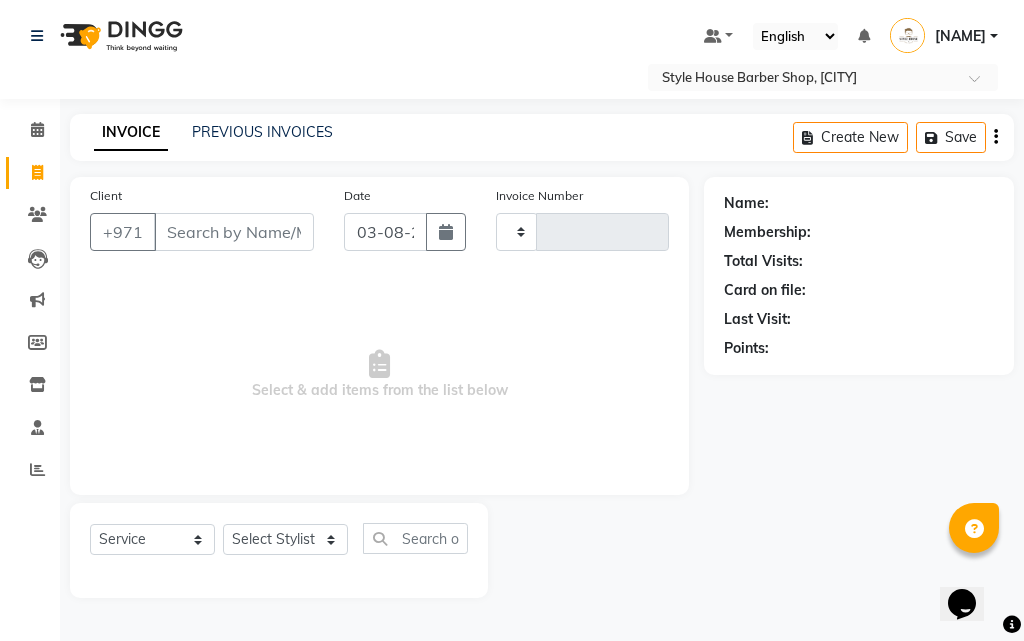 type on "0241" 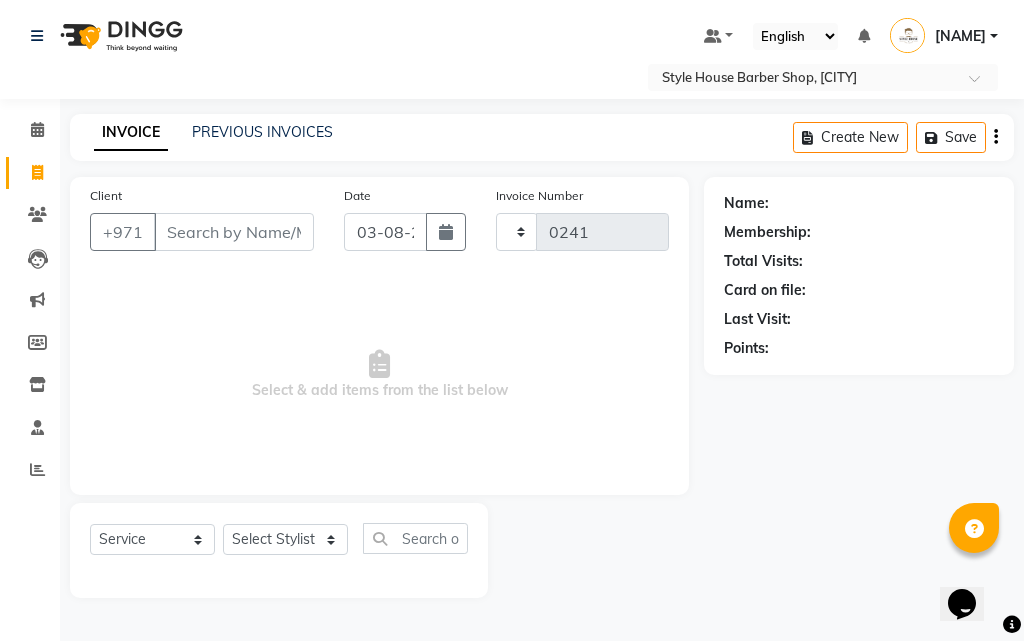 select on "8421" 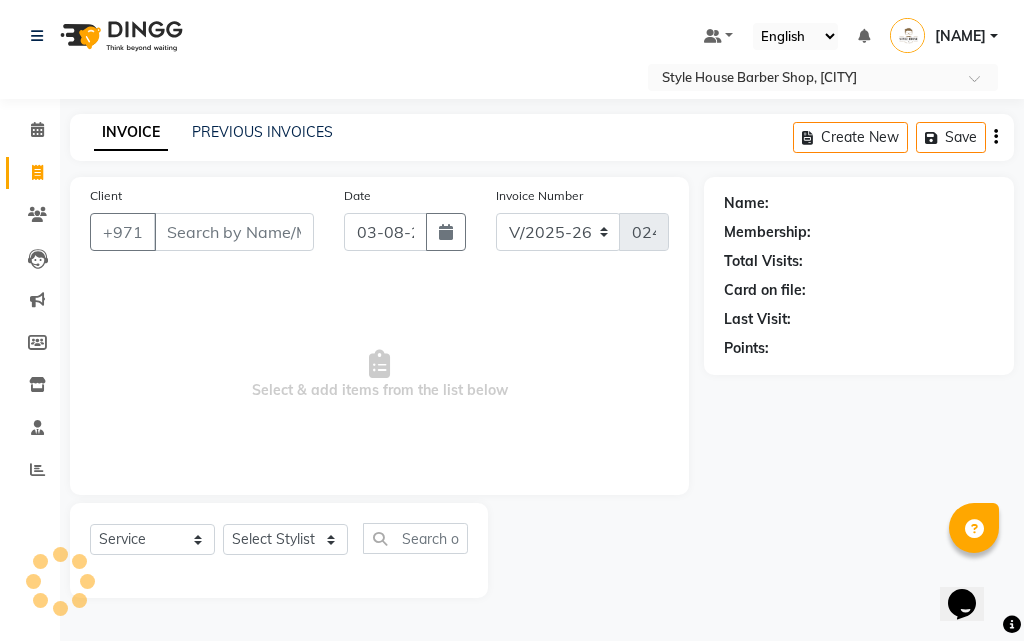 click on "Client +971" 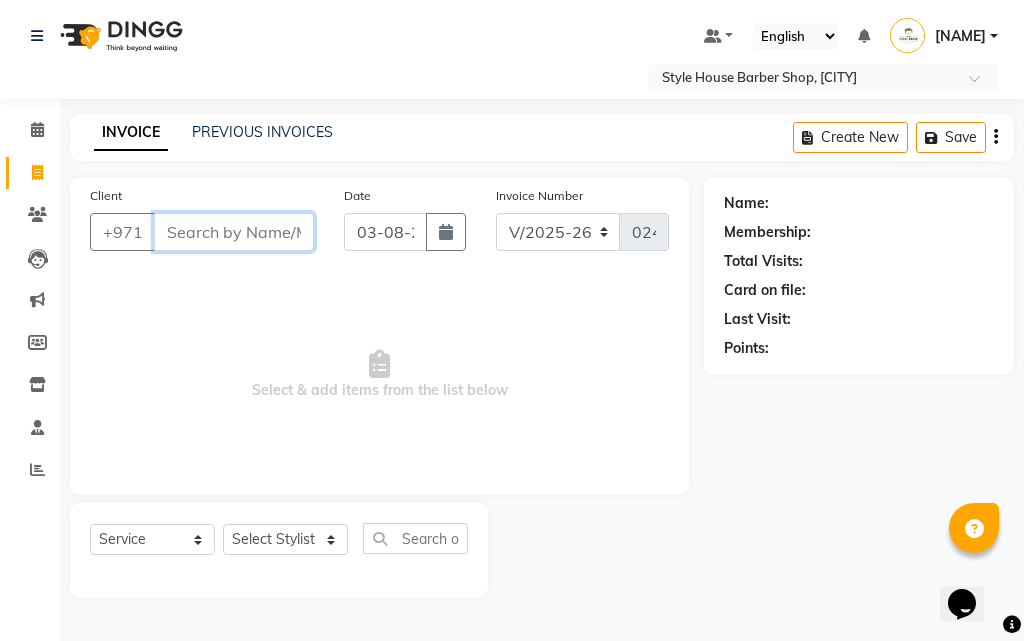 click on "Client" at bounding box center (234, 232) 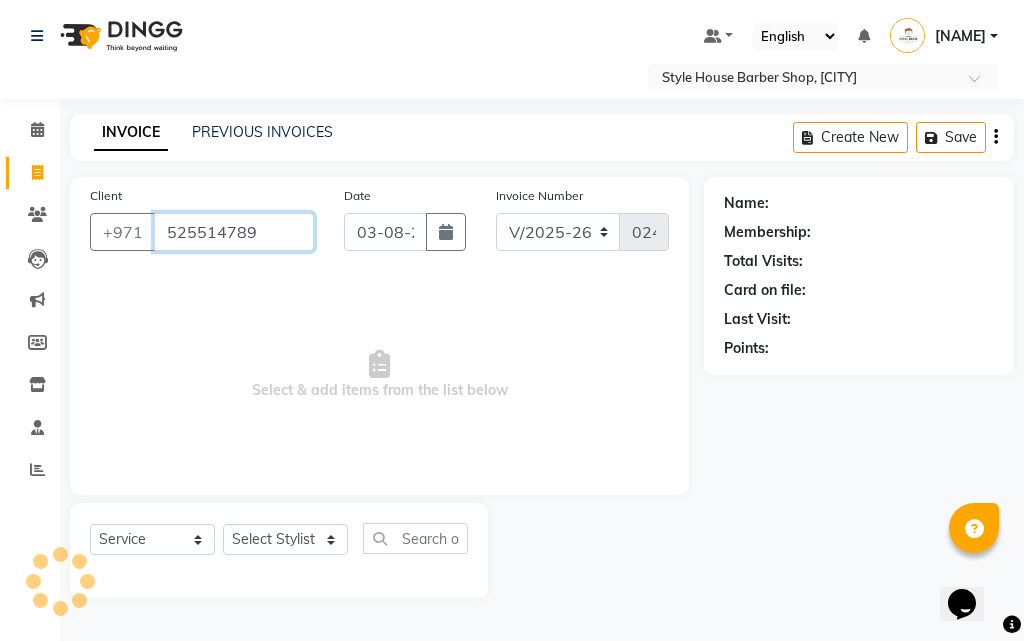 type on "525514789" 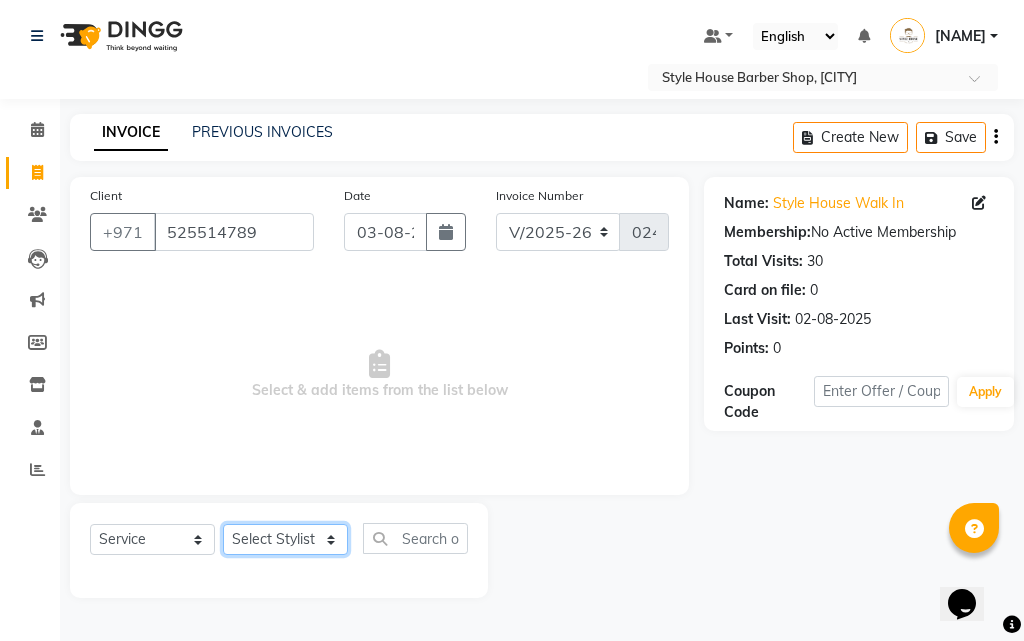 click on "Select Stylist [FIRST] [FIRST] [FIRST] [FIRST] [FIRST] [FIRST] [FIRST] [FIRST] [FIRST]" 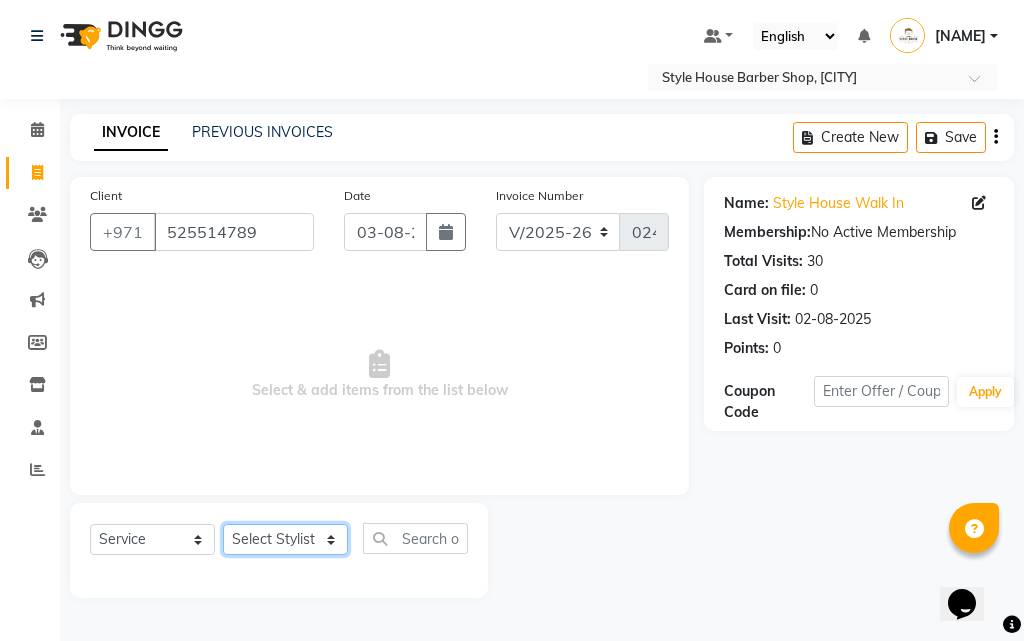 select on "83271" 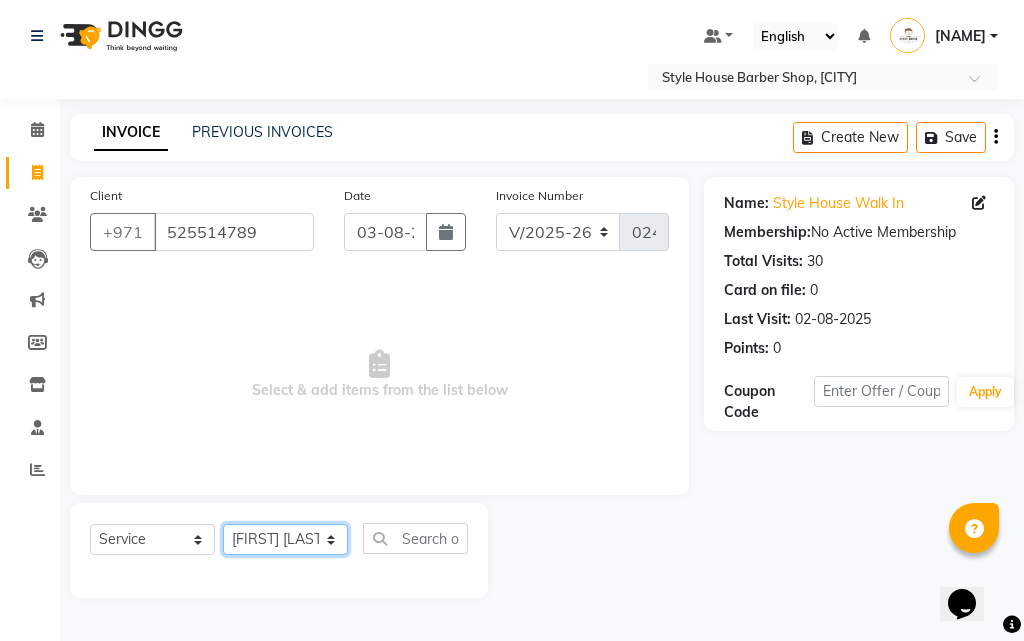click on "Select Stylist [FIRST] [FIRST] [FIRST] [FIRST] [FIRST] [FIRST] [FIRST] [FIRST] [FIRST]" 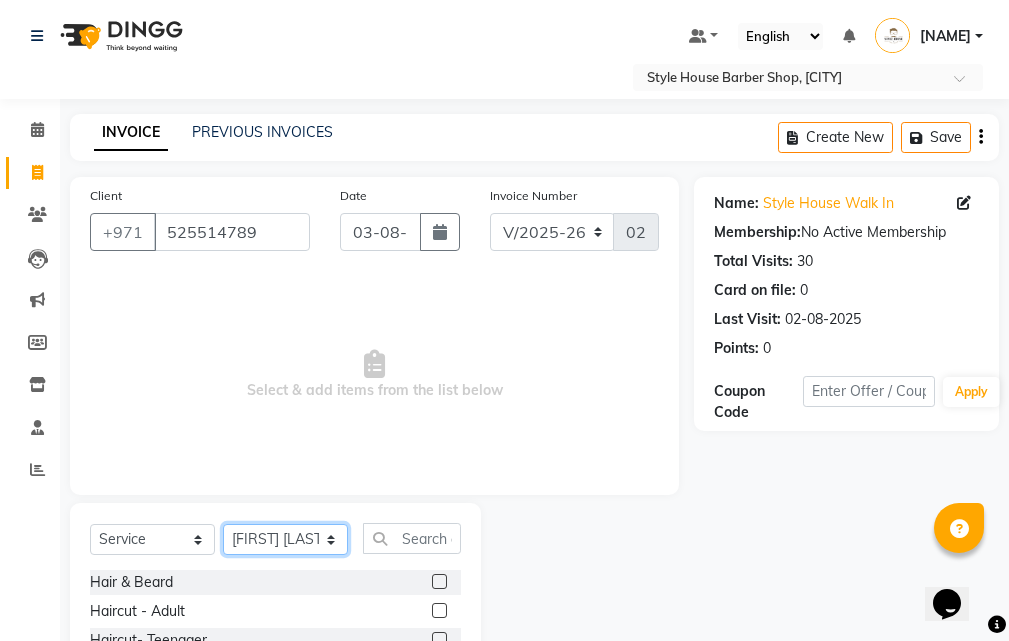 scroll, scrollTop: 187, scrollLeft: 0, axis: vertical 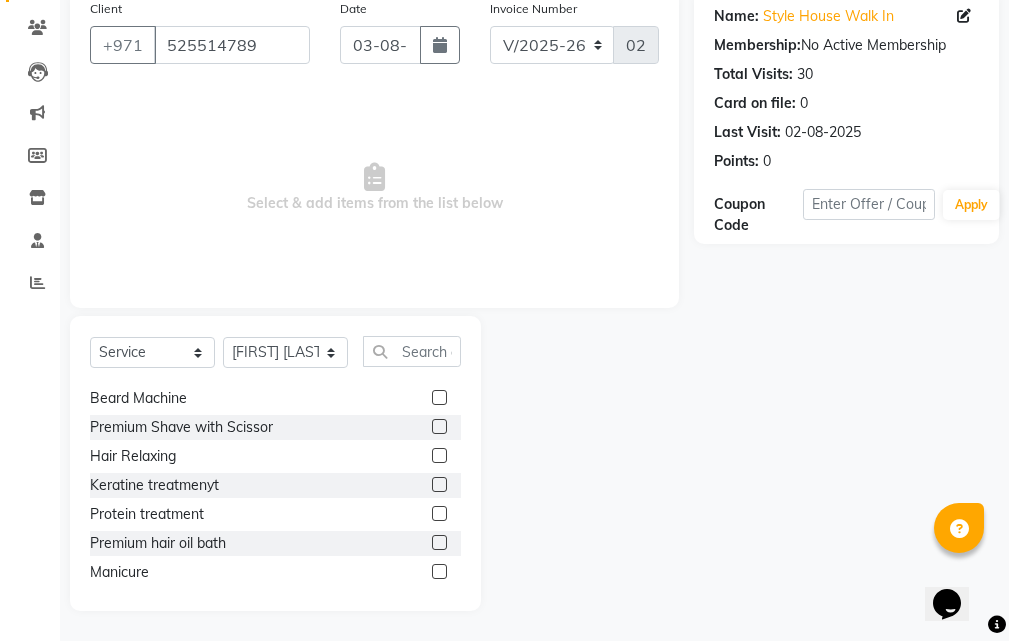click 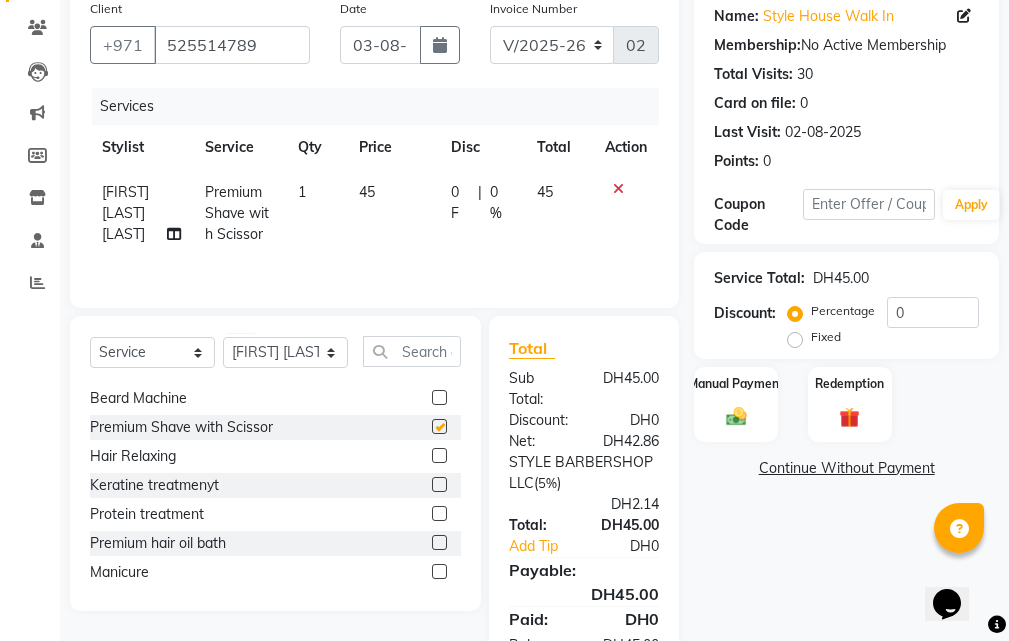 checkbox on "false" 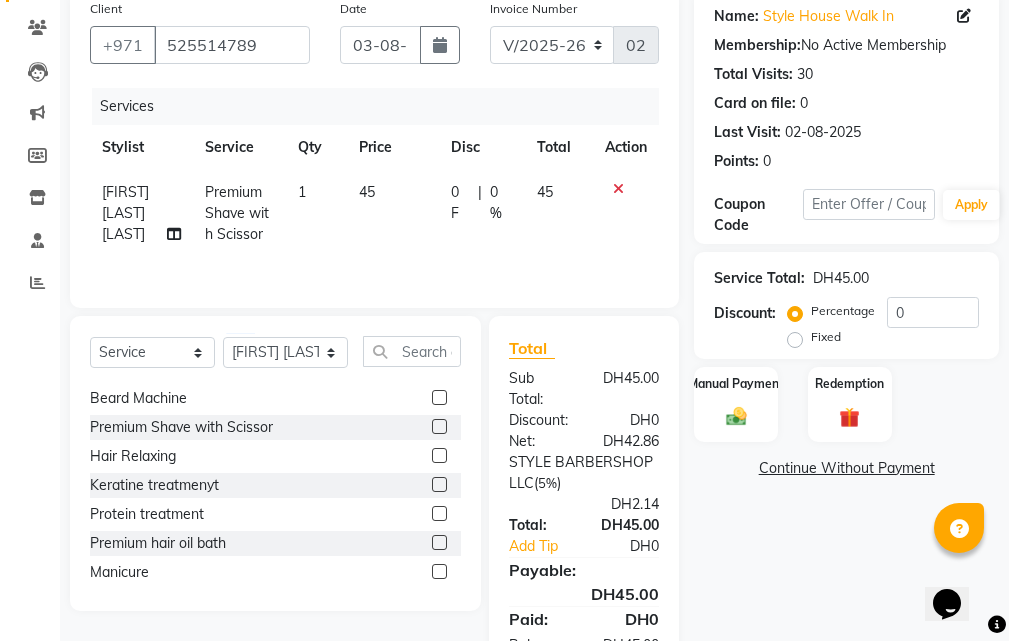 scroll, scrollTop: 294, scrollLeft: 0, axis: vertical 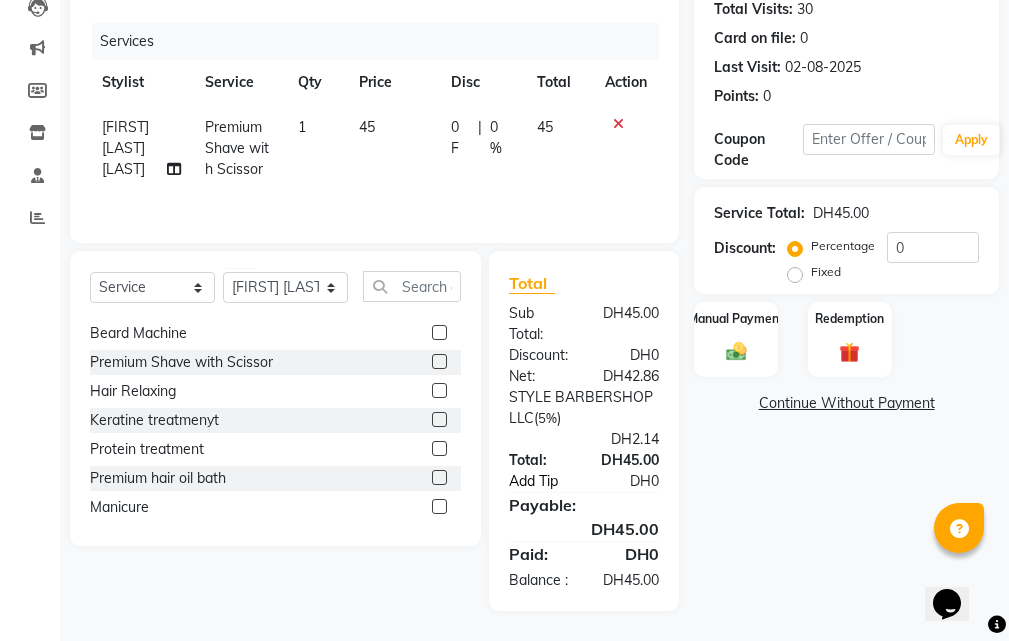 click on "Add Tip" 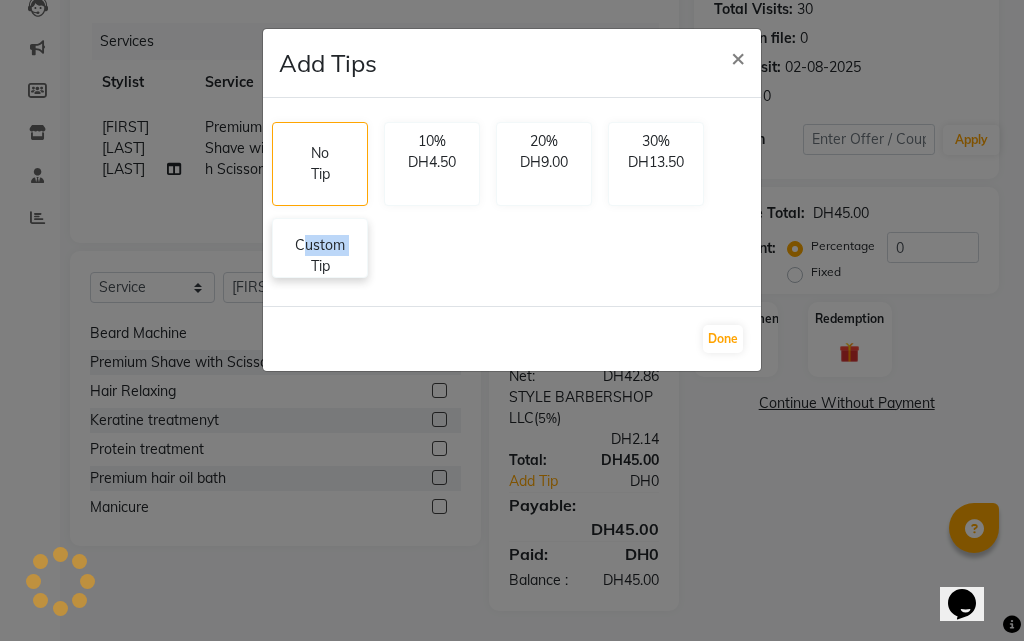 drag, startPoint x: 302, startPoint y: 256, endPoint x: 317, endPoint y: 252, distance: 15.524175 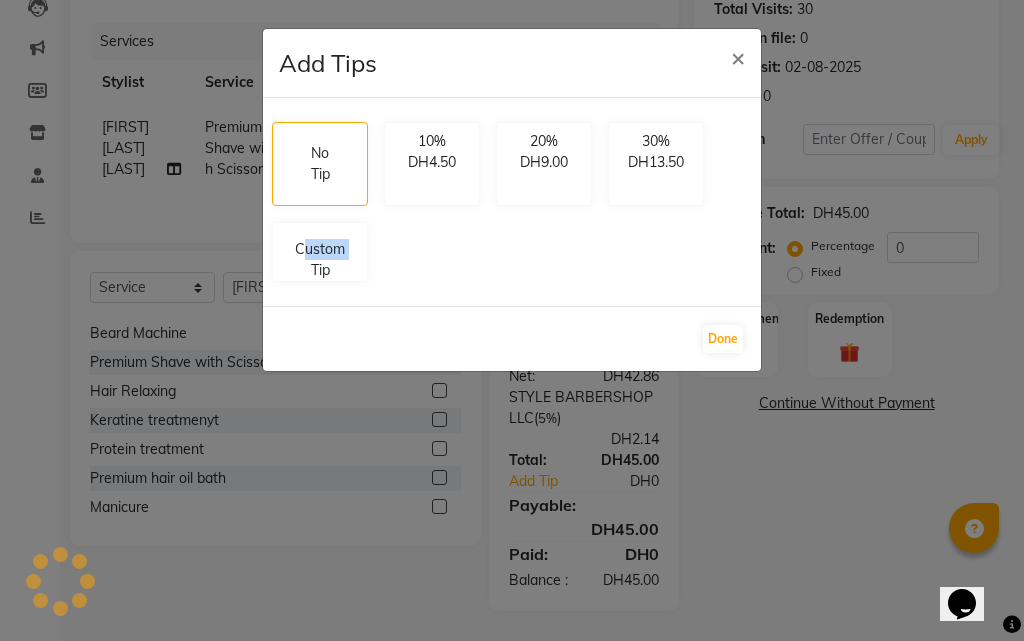 select on "83271" 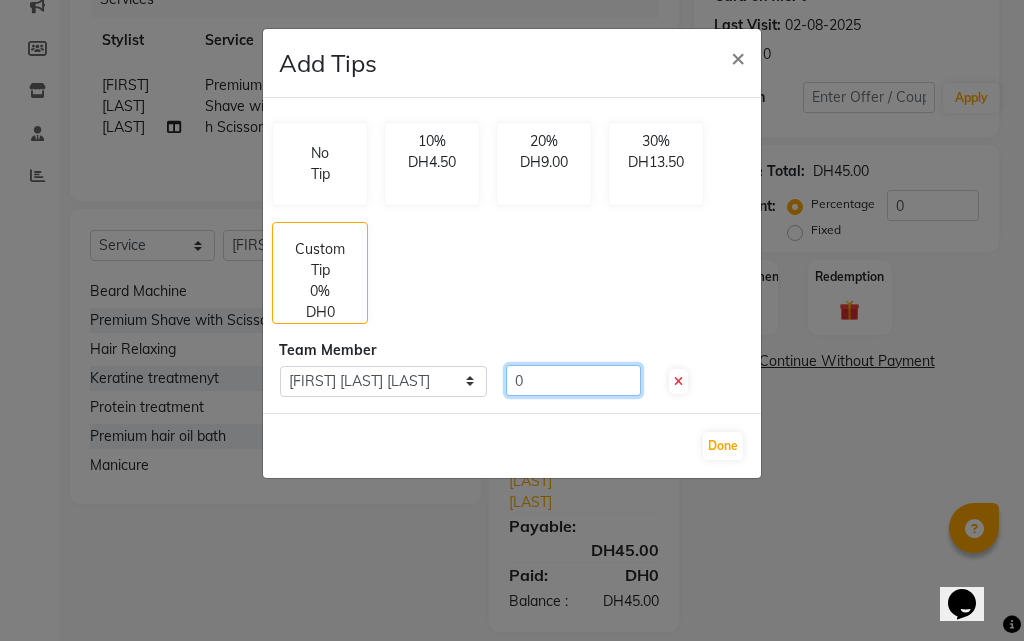 drag, startPoint x: 563, startPoint y: 376, endPoint x: 538, endPoint y: 376, distance: 25 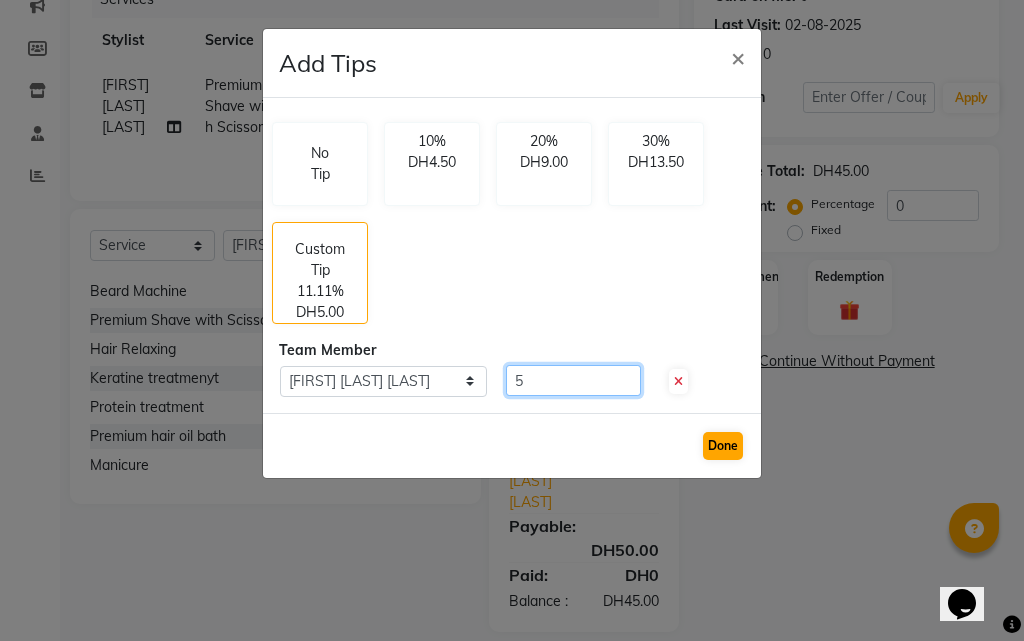 type on "5" 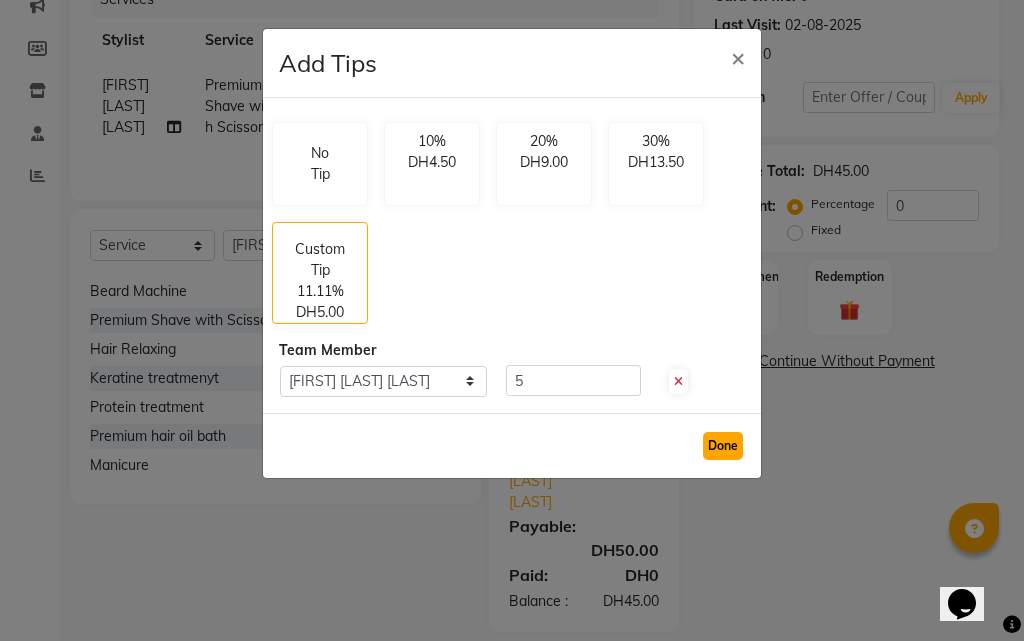 click on "Done" 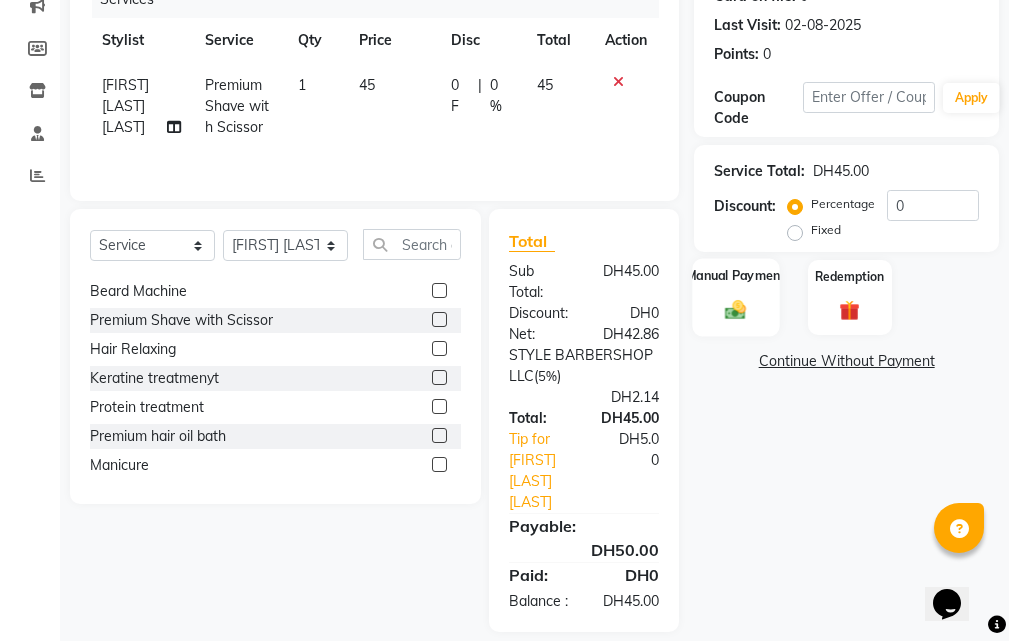 click 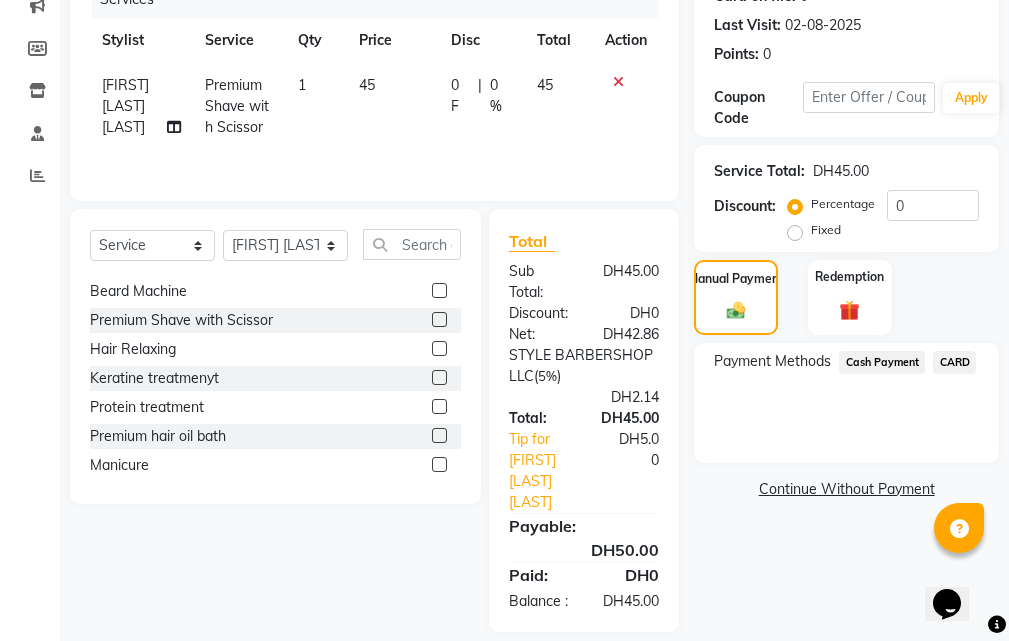 click on "CARD" 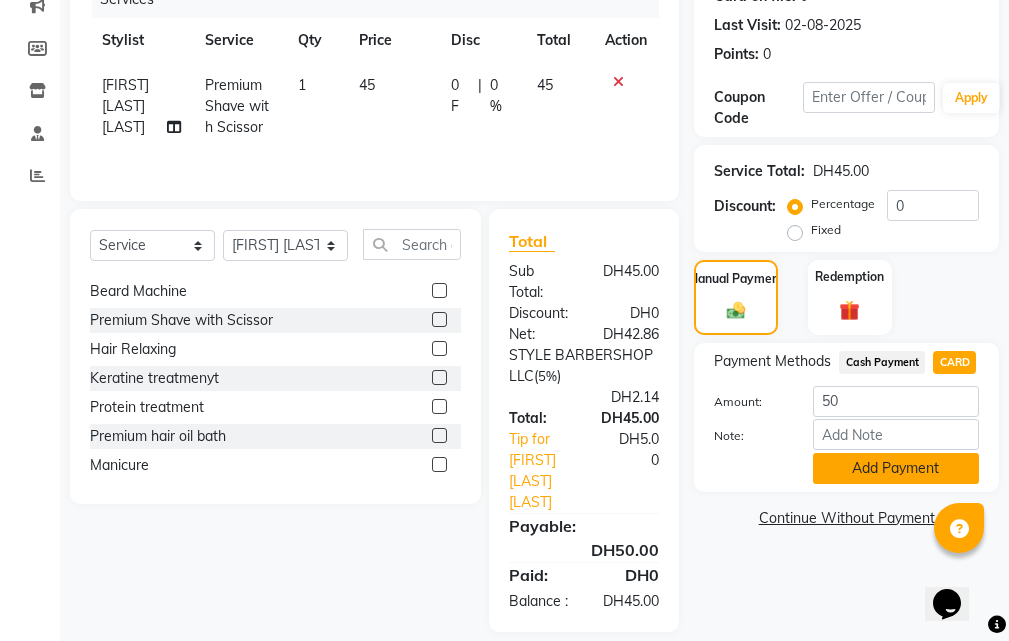 click on "Add Payment" 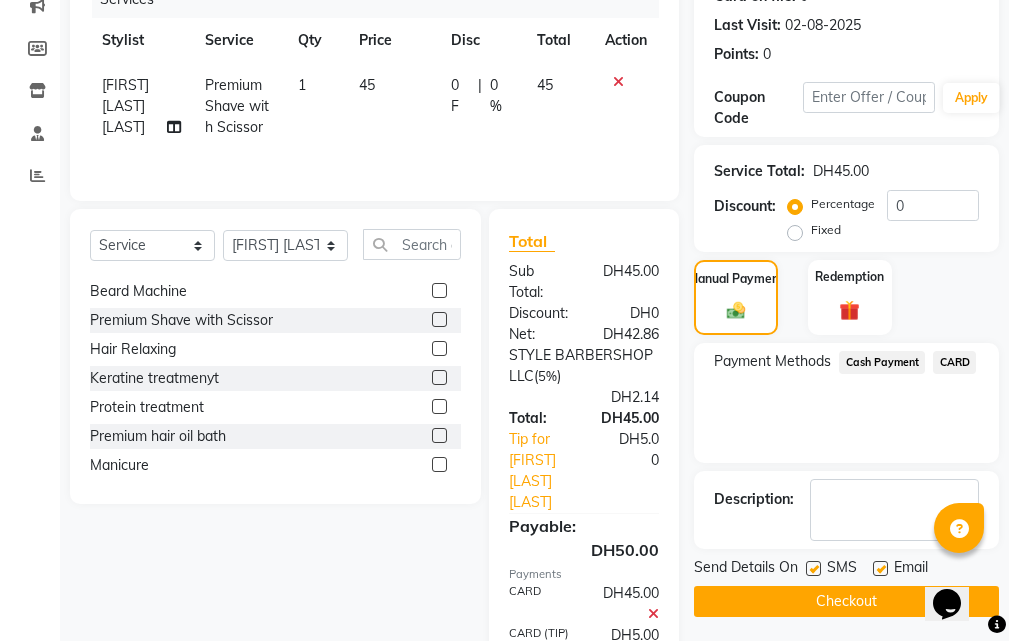 scroll, scrollTop: 462, scrollLeft: 0, axis: vertical 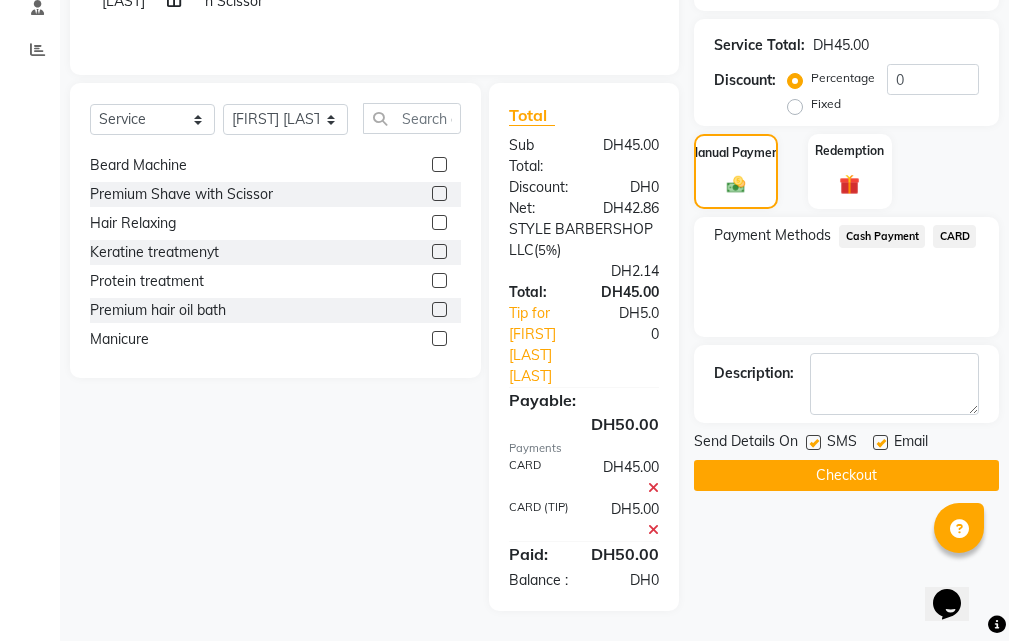click on "Checkout" 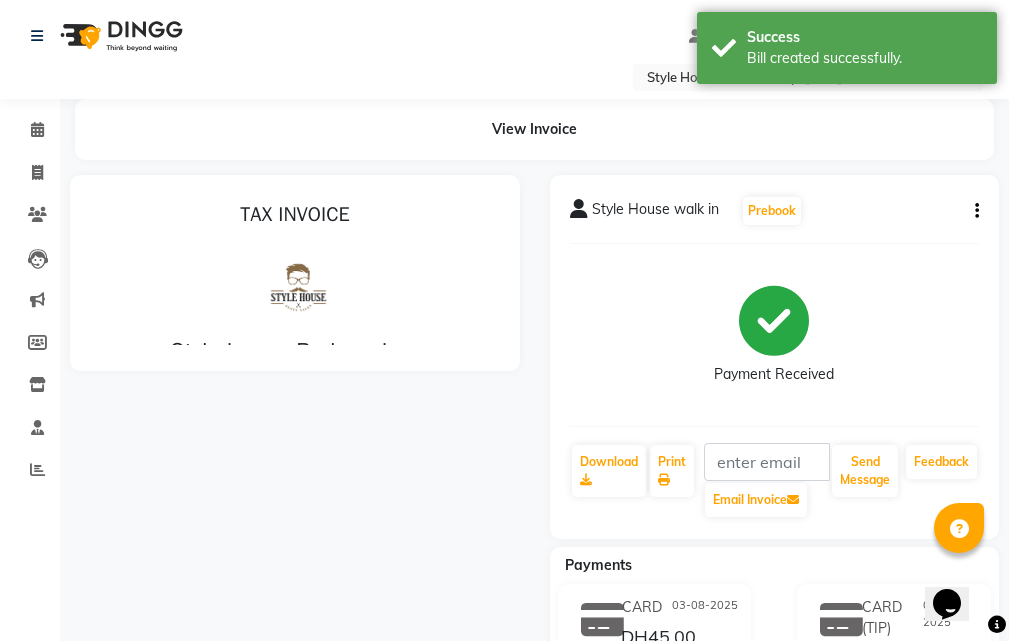 scroll, scrollTop: 0, scrollLeft: 0, axis: both 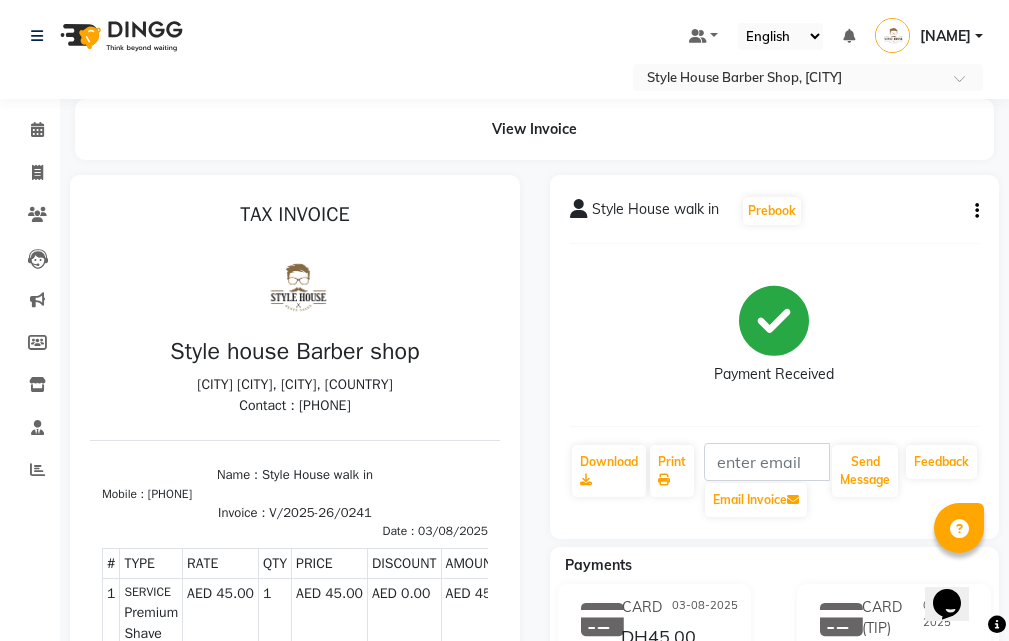 click 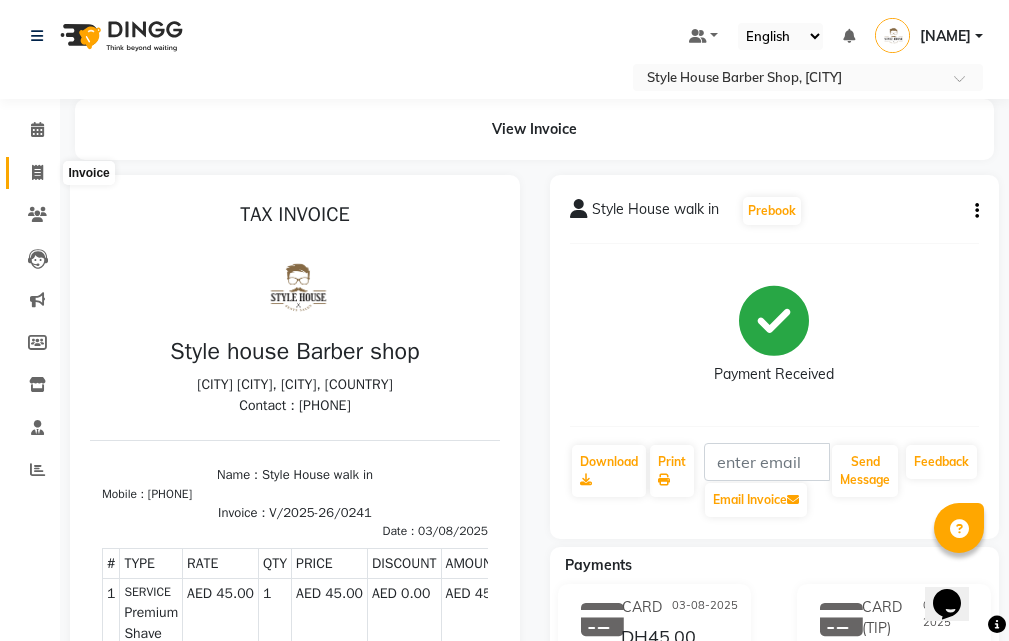 click 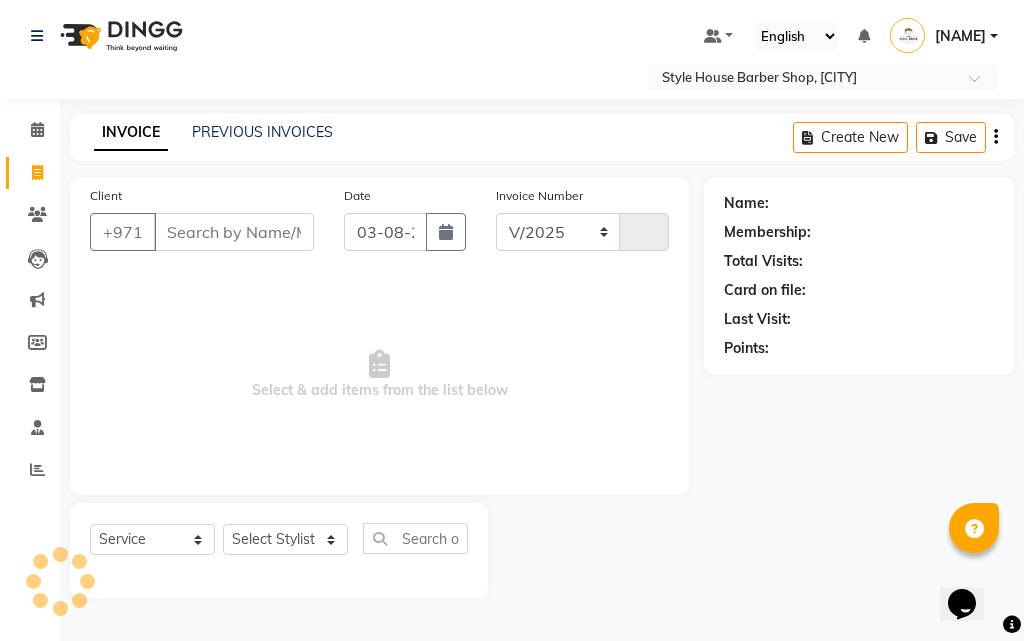 select on "8421" 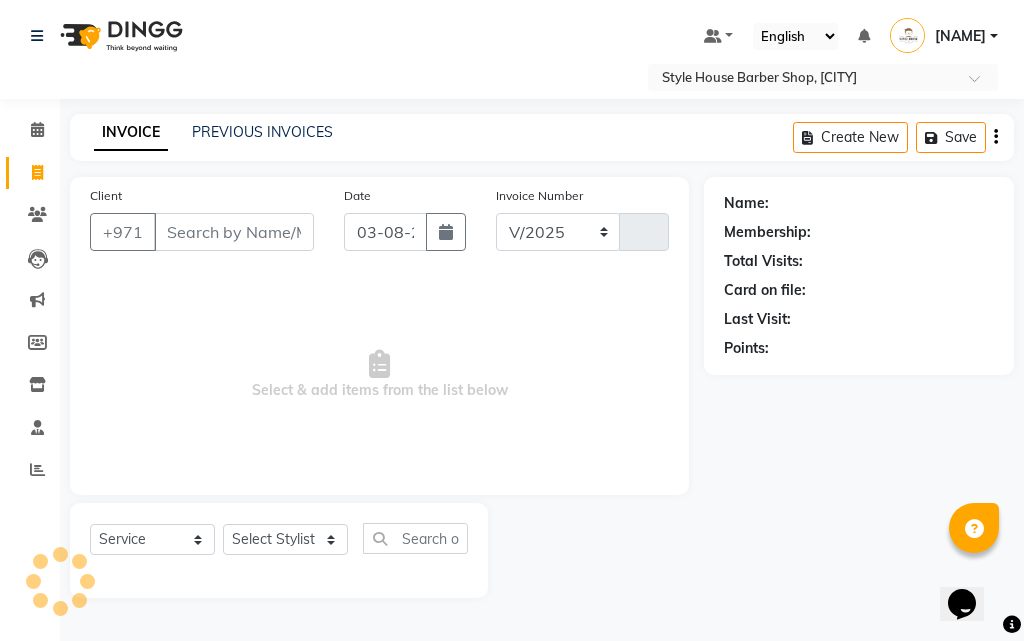 type on "0242" 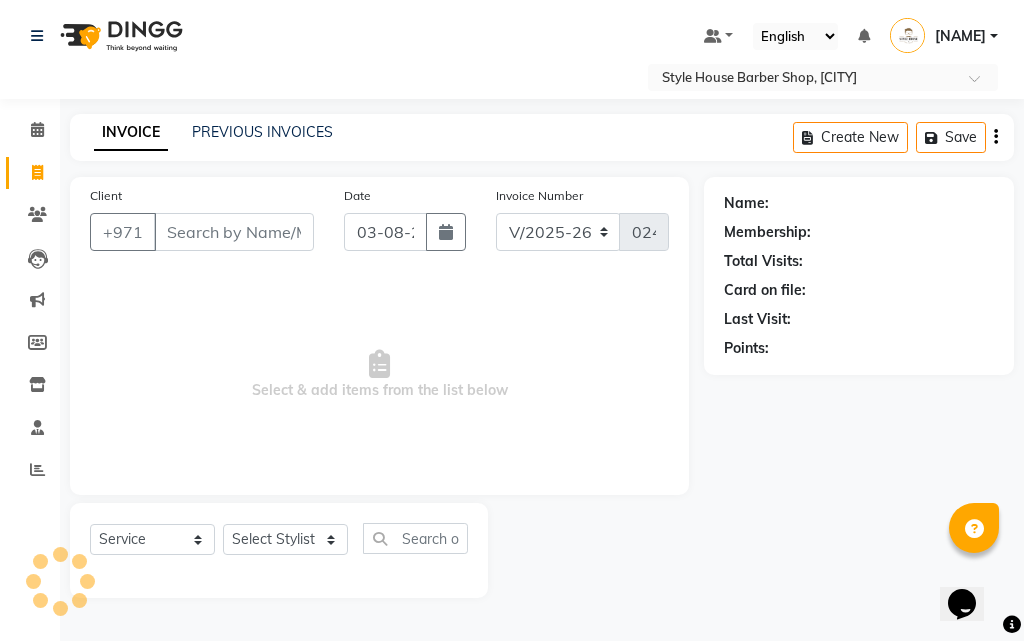 drag, startPoint x: 238, startPoint y: 232, endPoint x: 256, endPoint y: 250, distance: 25.455845 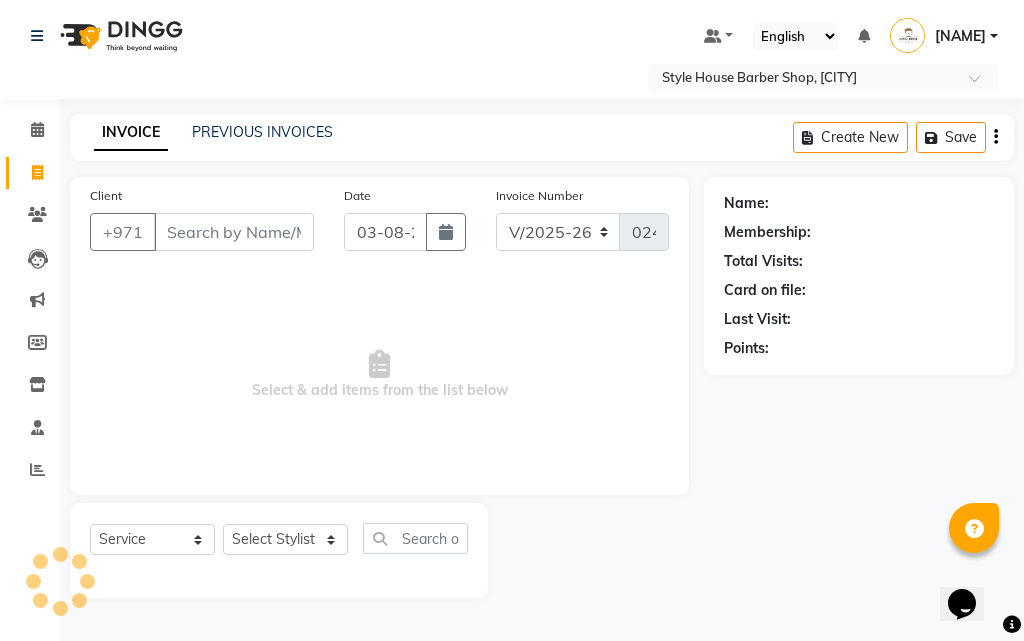 click on "Client" at bounding box center (234, 232) 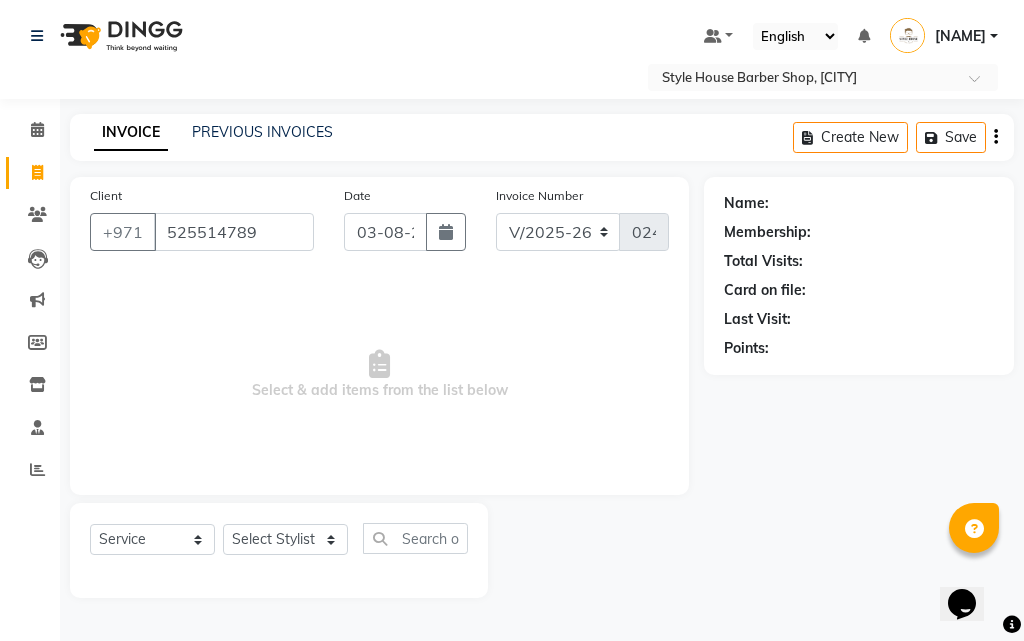 type on "525514789" 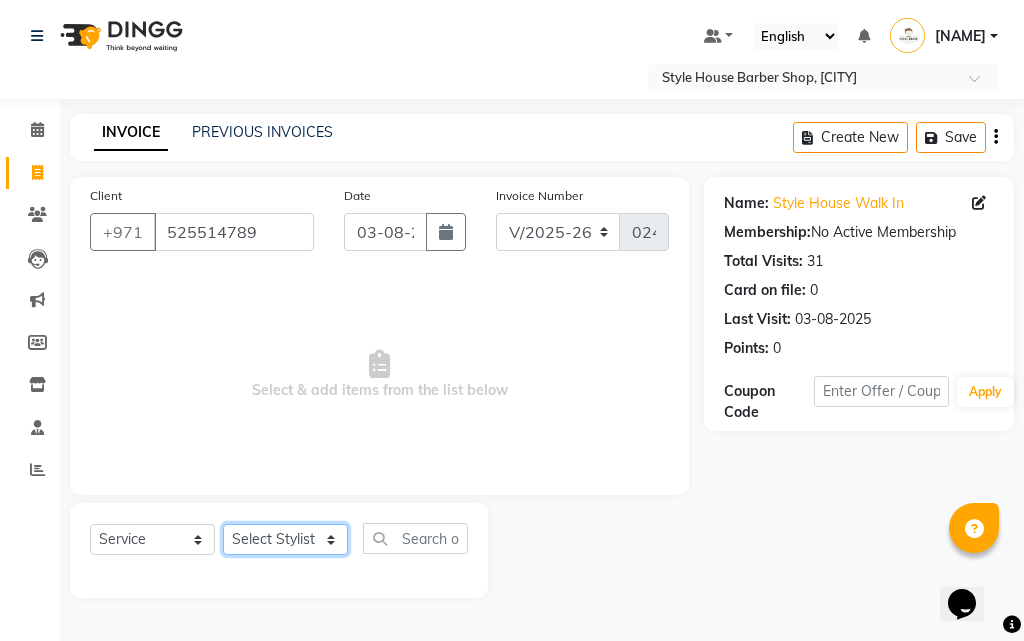 click on "Select Stylist [FIRST] [FIRST] [FIRST] [FIRST] [FIRST] [FIRST] [FIRST] [FIRST] [FIRST]" 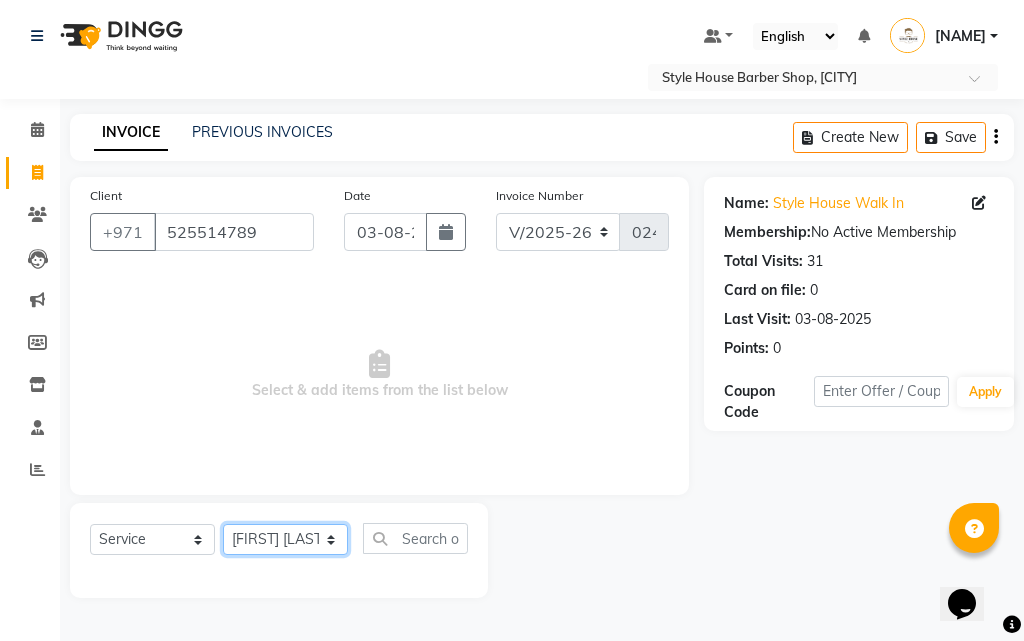 click on "Select Stylist [FIRST] [FIRST] [FIRST] [FIRST] [FIRST] [FIRST] [FIRST] [FIRST] [FIRST]" 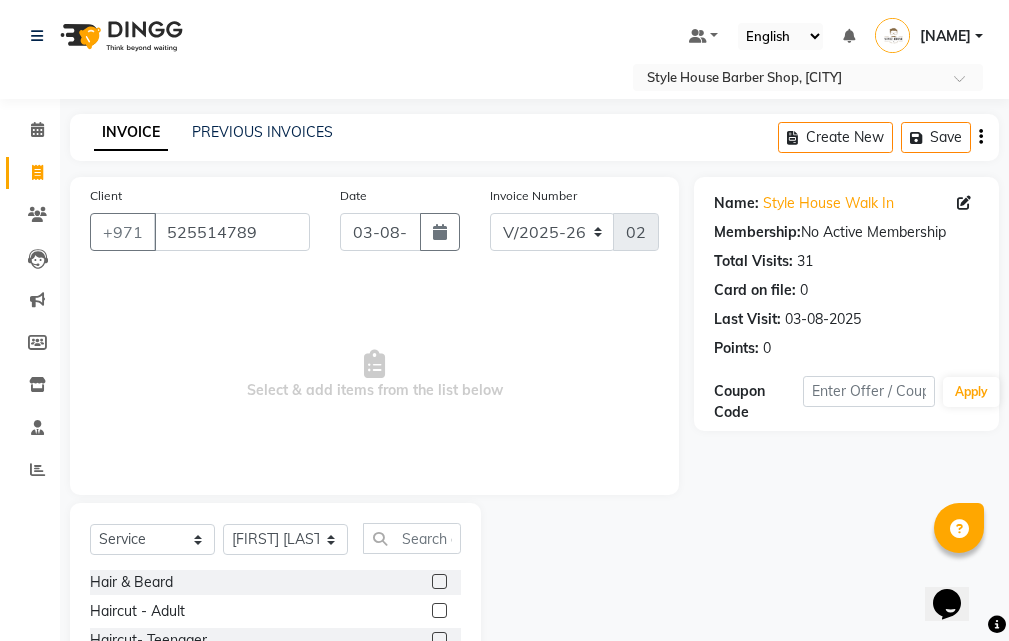 click 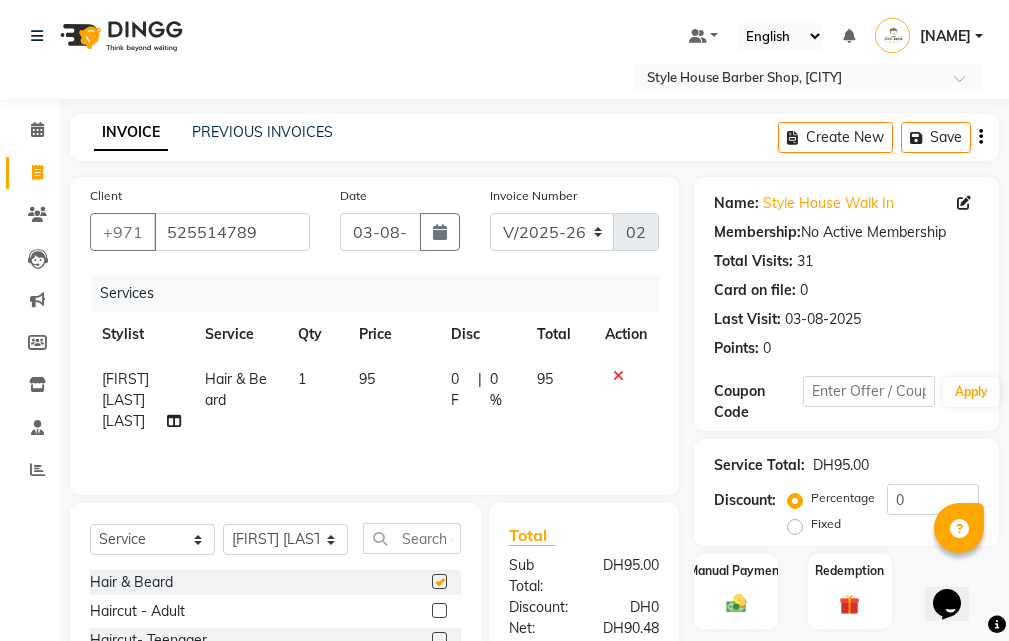 checkbox on "false" 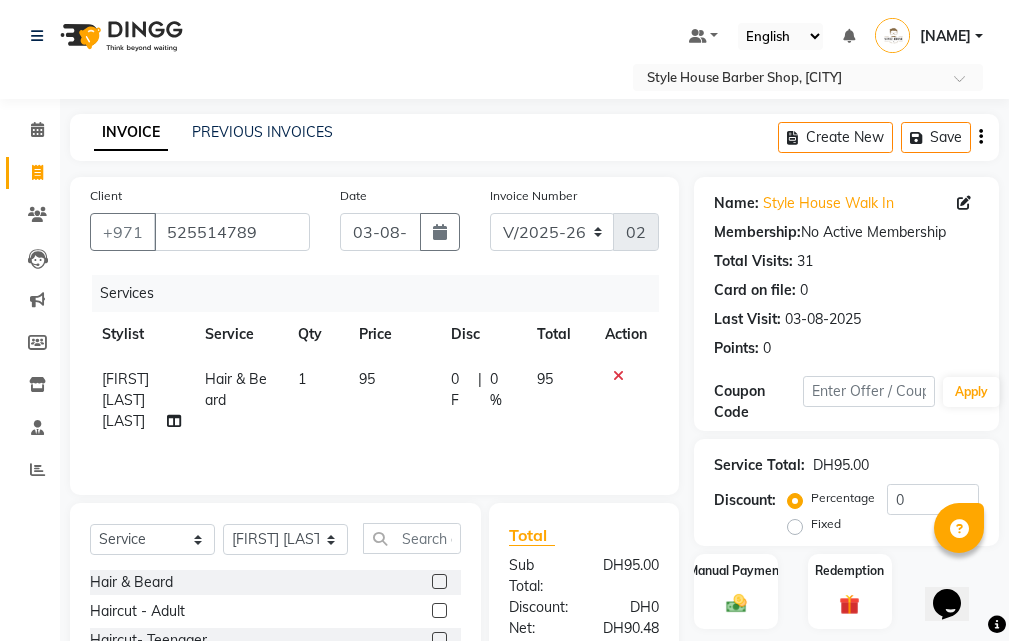scroll, scrollTop: 294, scrollLeft: 0, axis: vertical 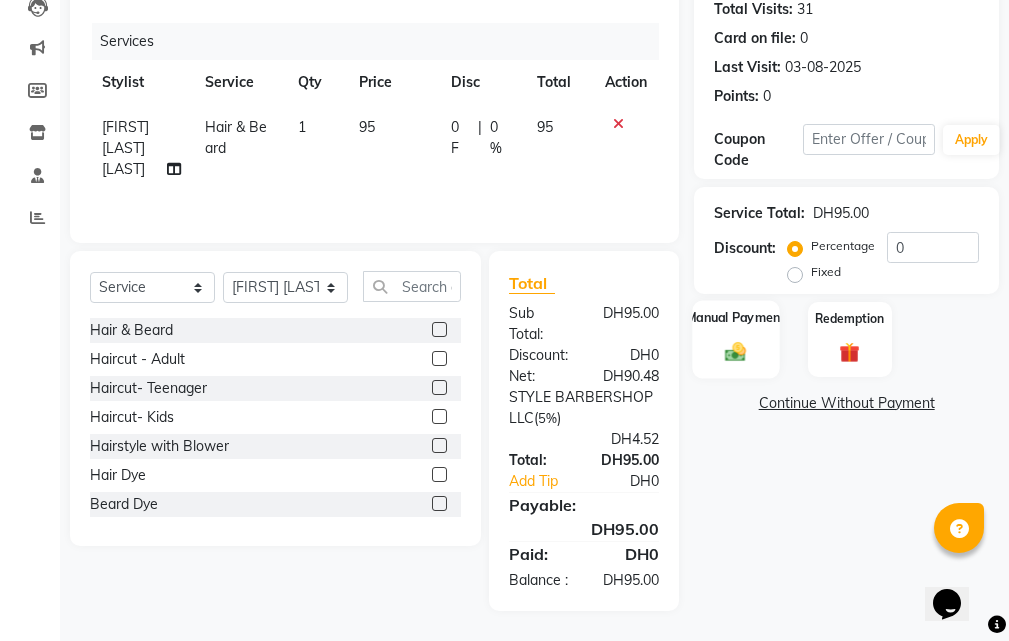 click 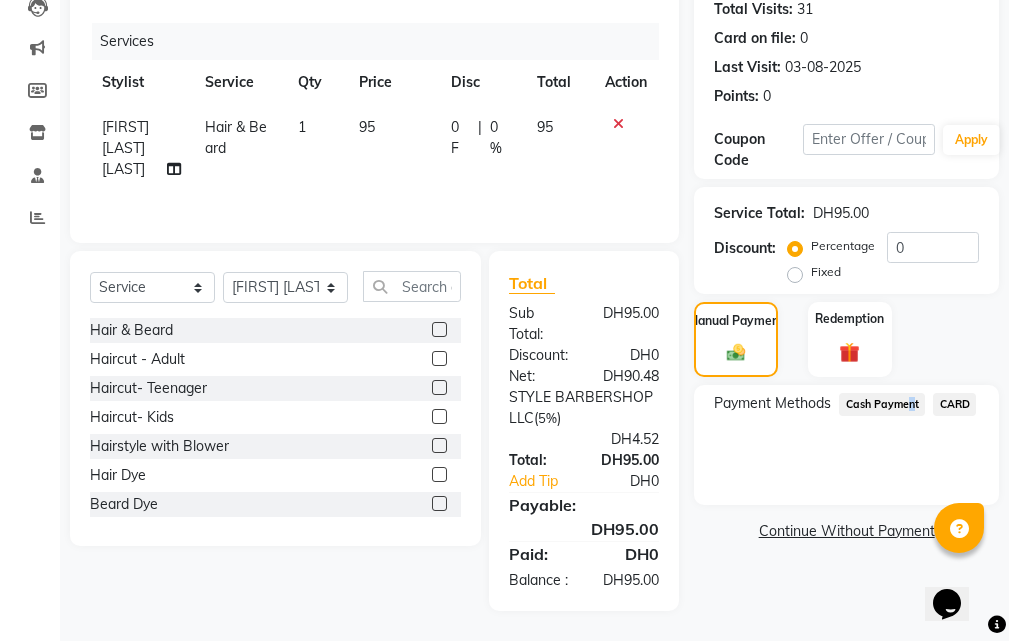 click on "Cash Payment" 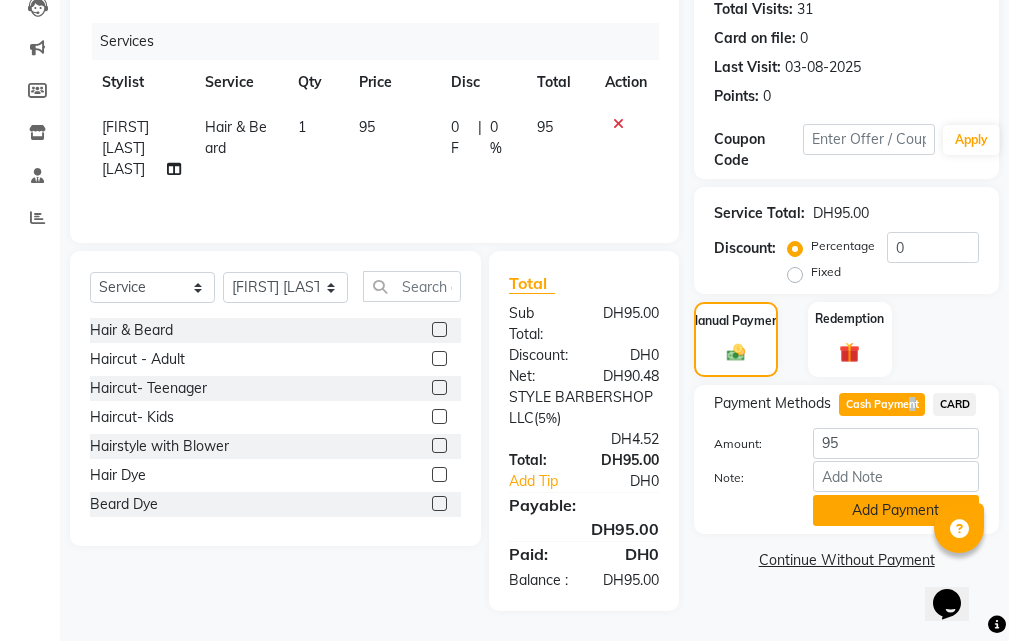 click on "Add Payment" 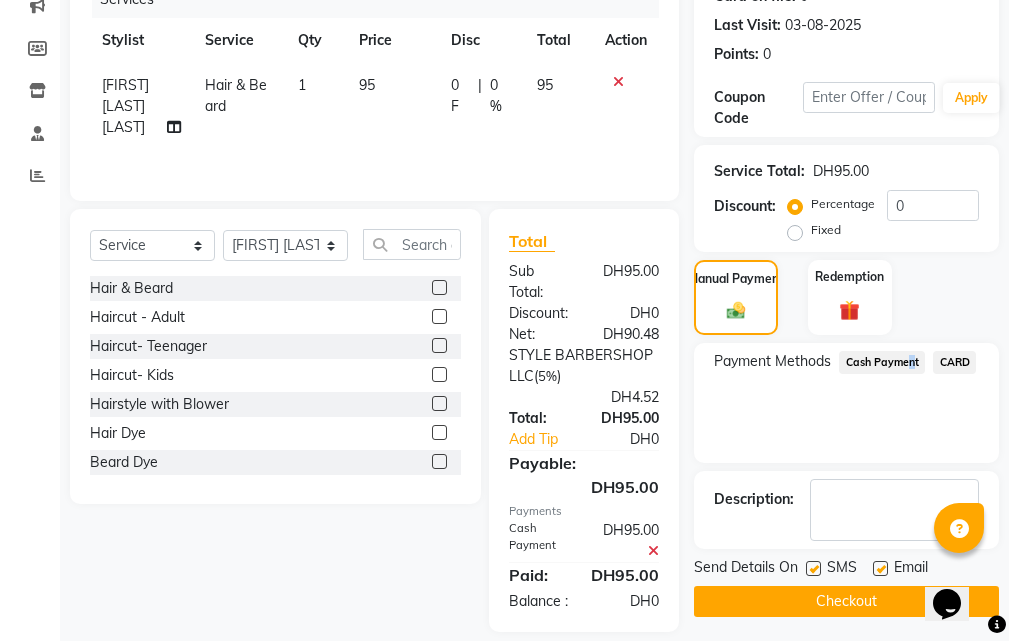 click on "Checkout" 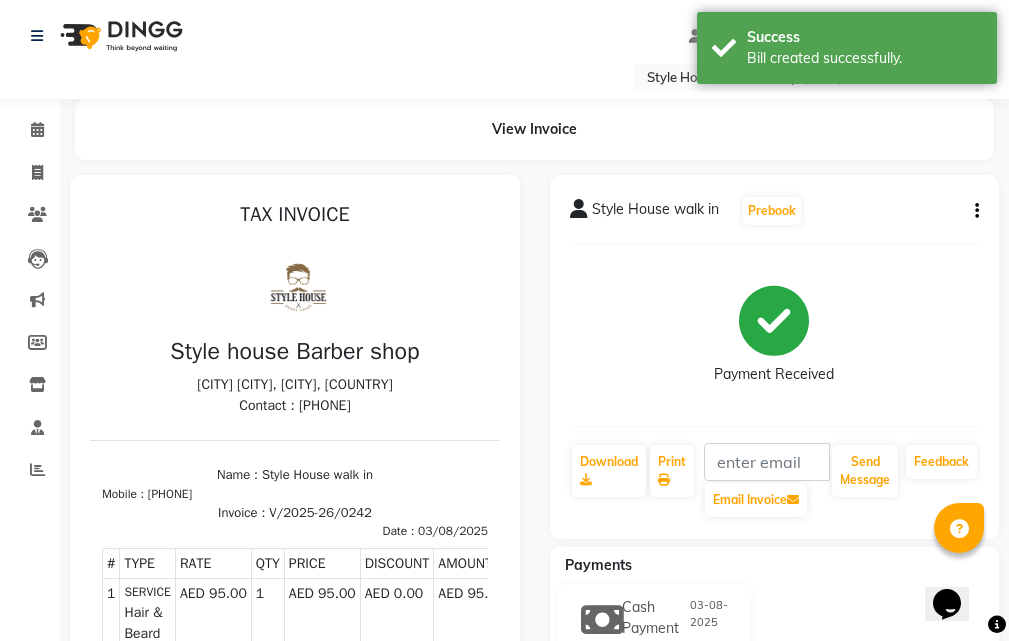 scroll, scrollTop: 0, scrollLeft: 0, axis: both 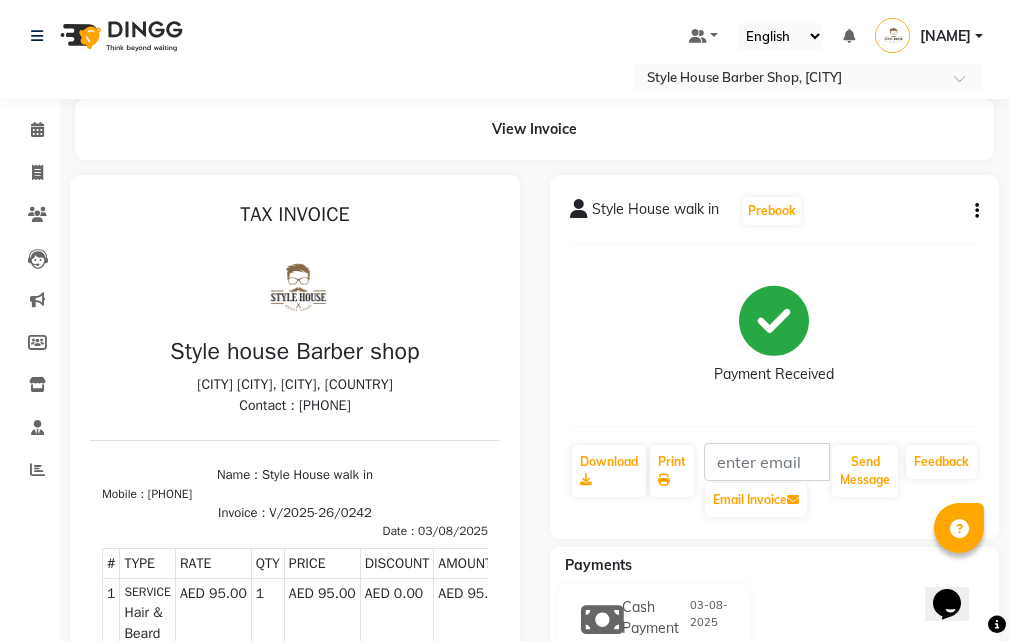 drag, startPoint x: 338, startPoint y: 396, endPoint x: 390, endPoint y: 404, distance: 52.611786 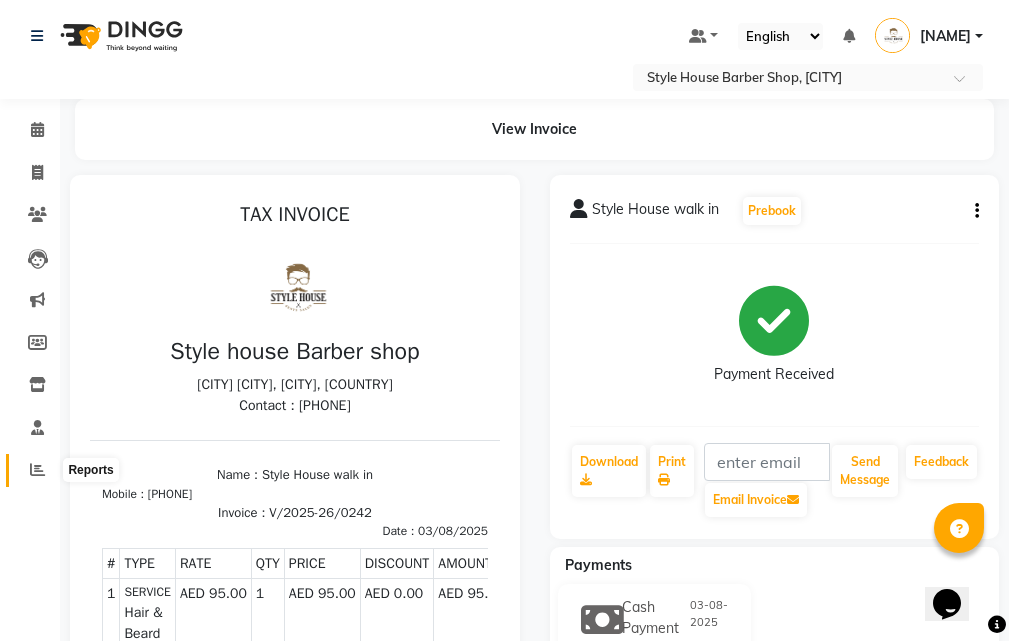 click 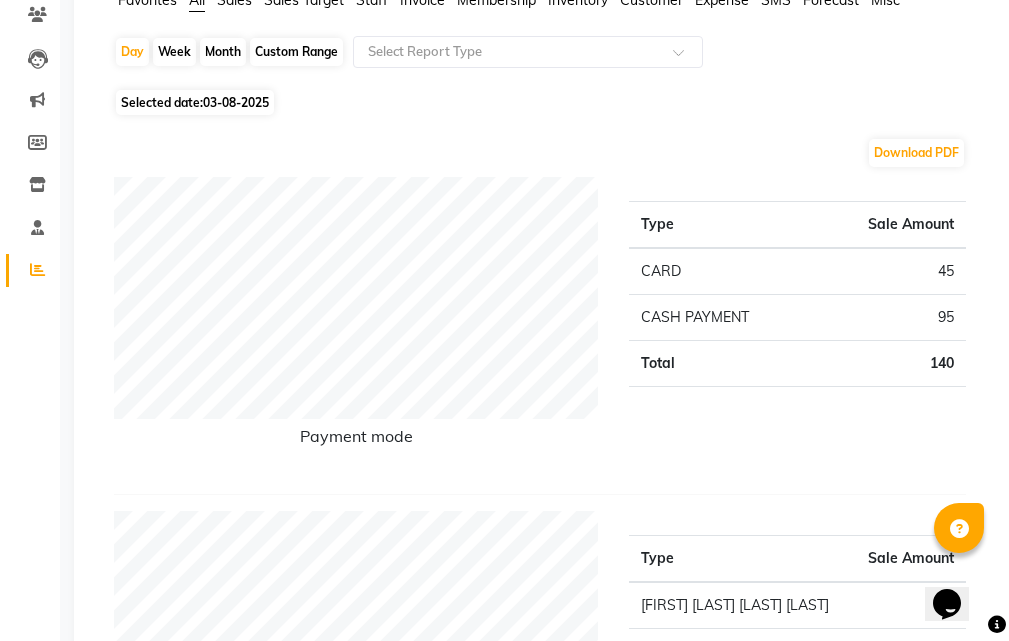 scroll, scrollTop: 600, scrollLeft: 0, axis: vertical 